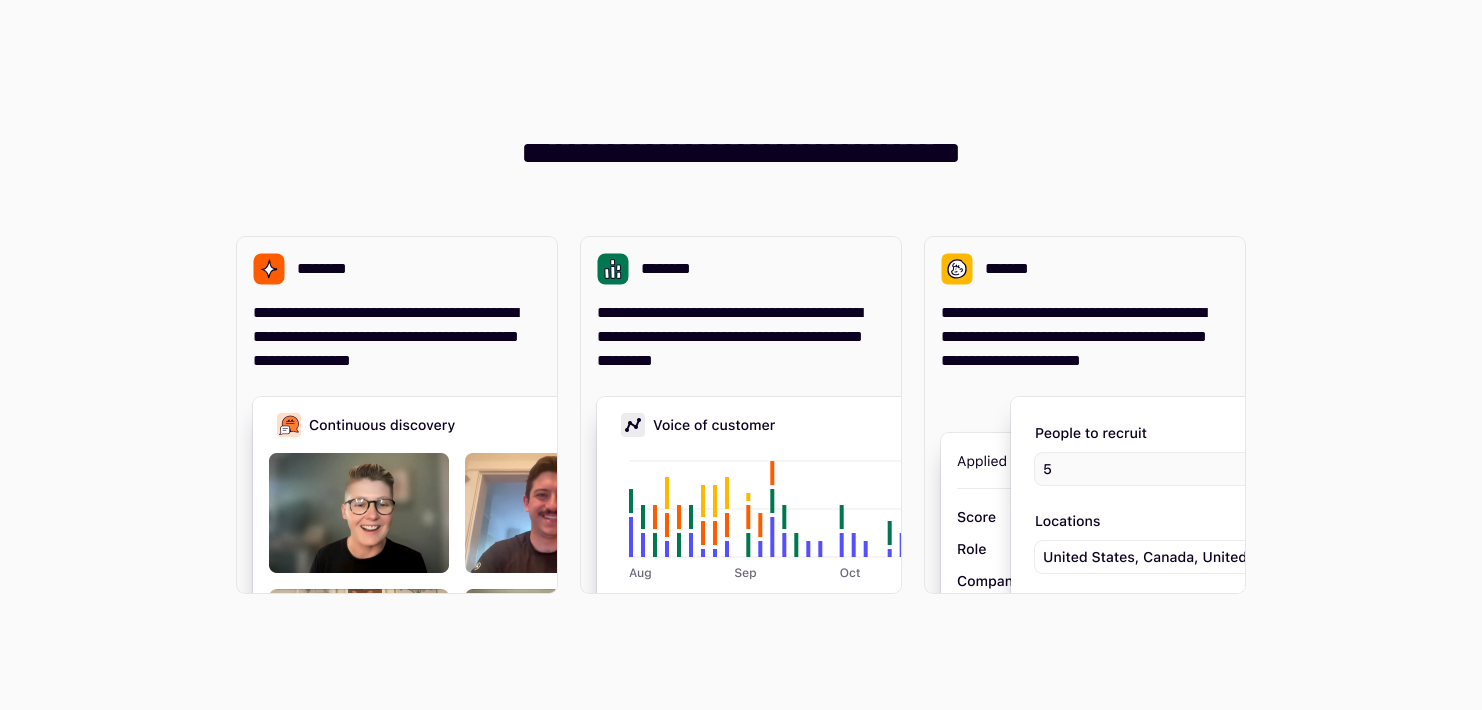 scroll, scrollTop: 0, scrollLeft: 0, axis: both 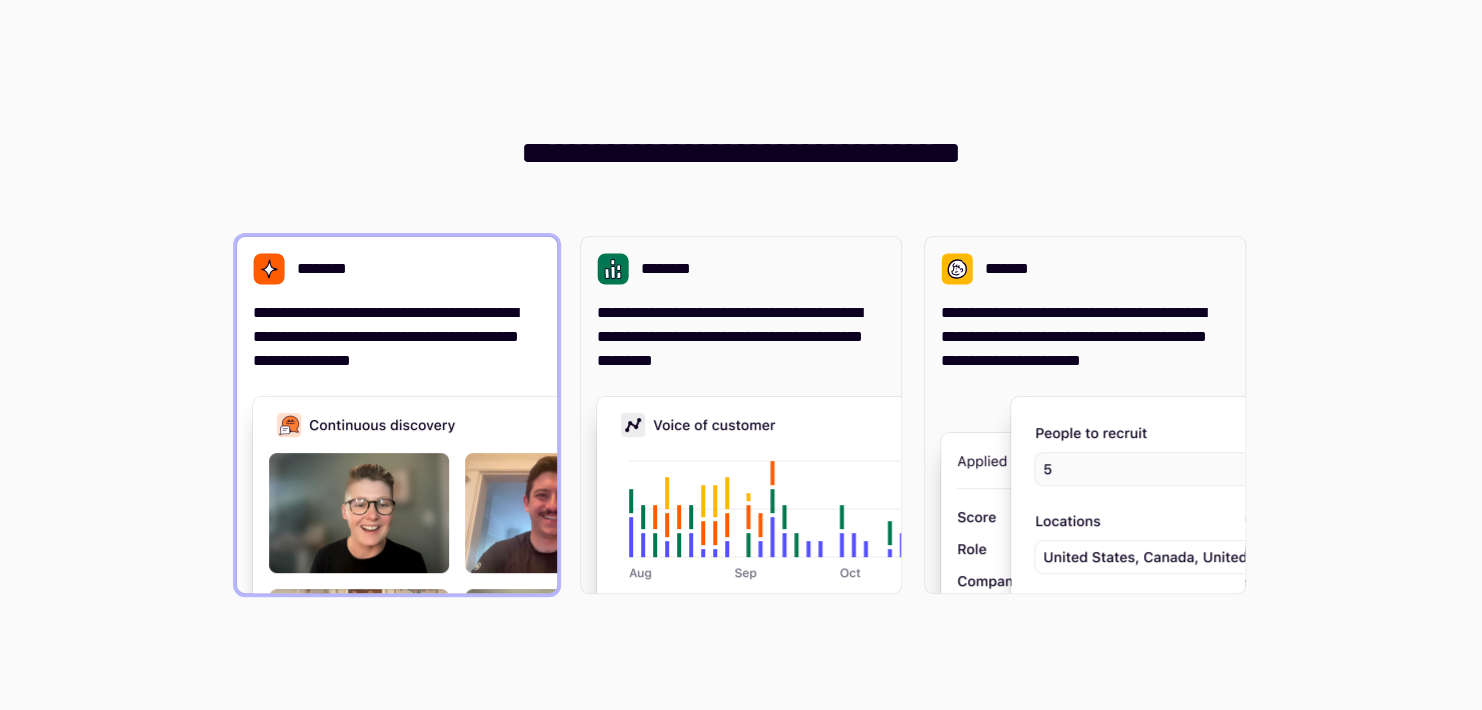click on "**********" at bounding box center (397, 337) 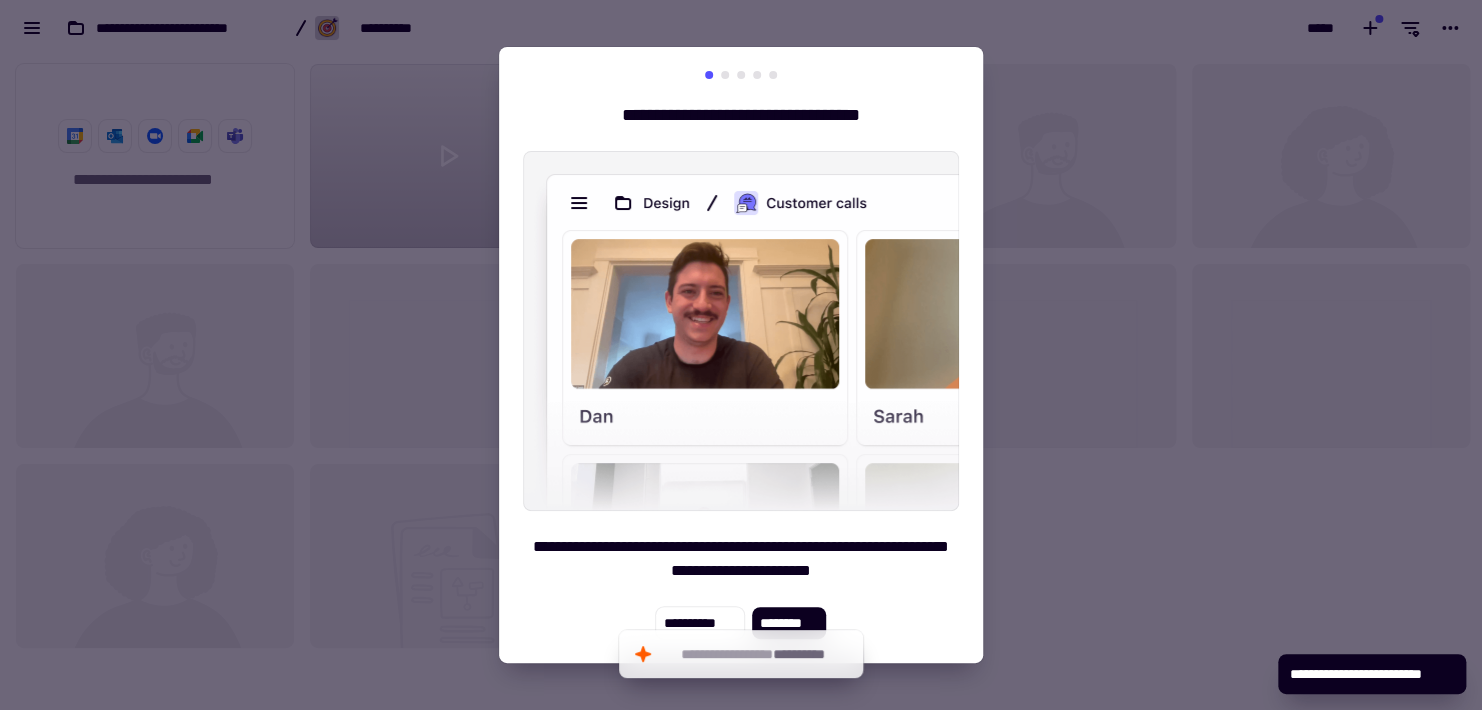 scroll, scrollTop: 16, scrollLeft: 16, axis: both 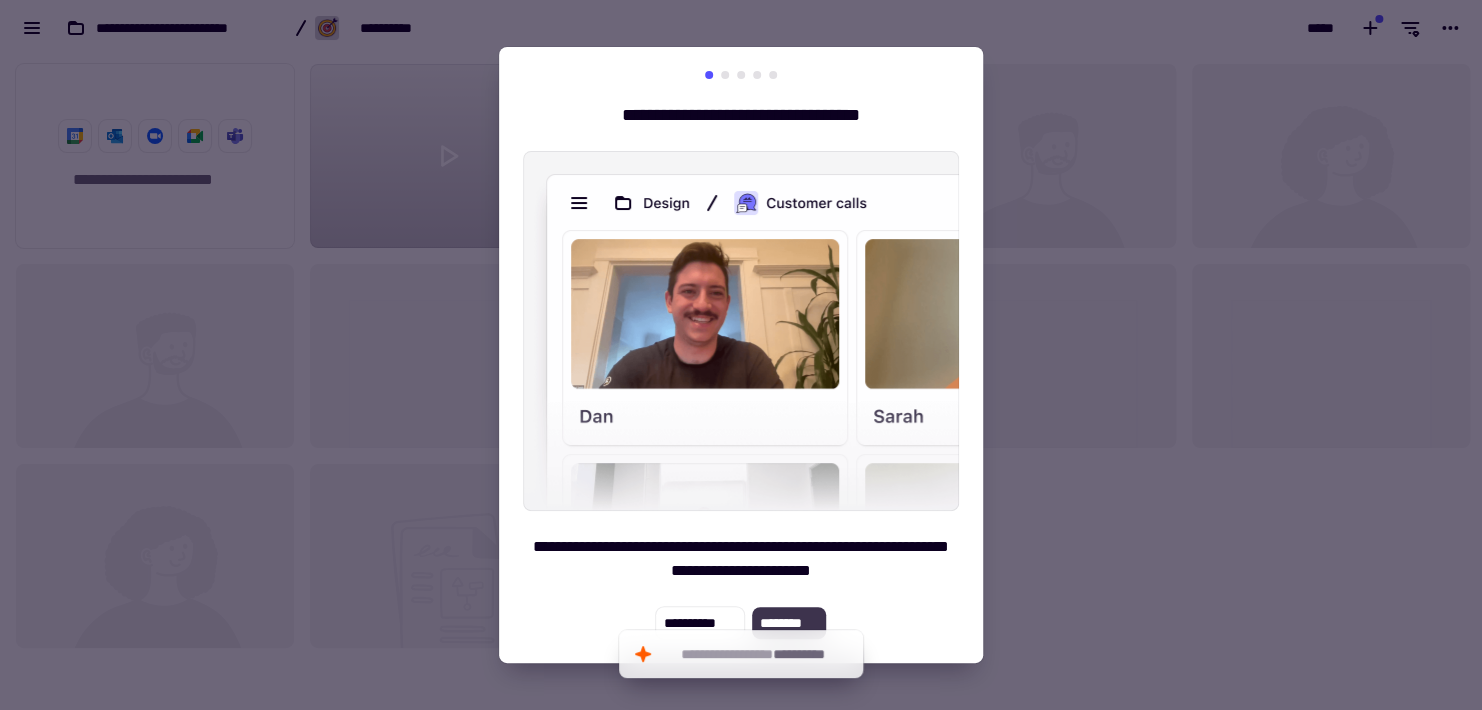 click on "********" 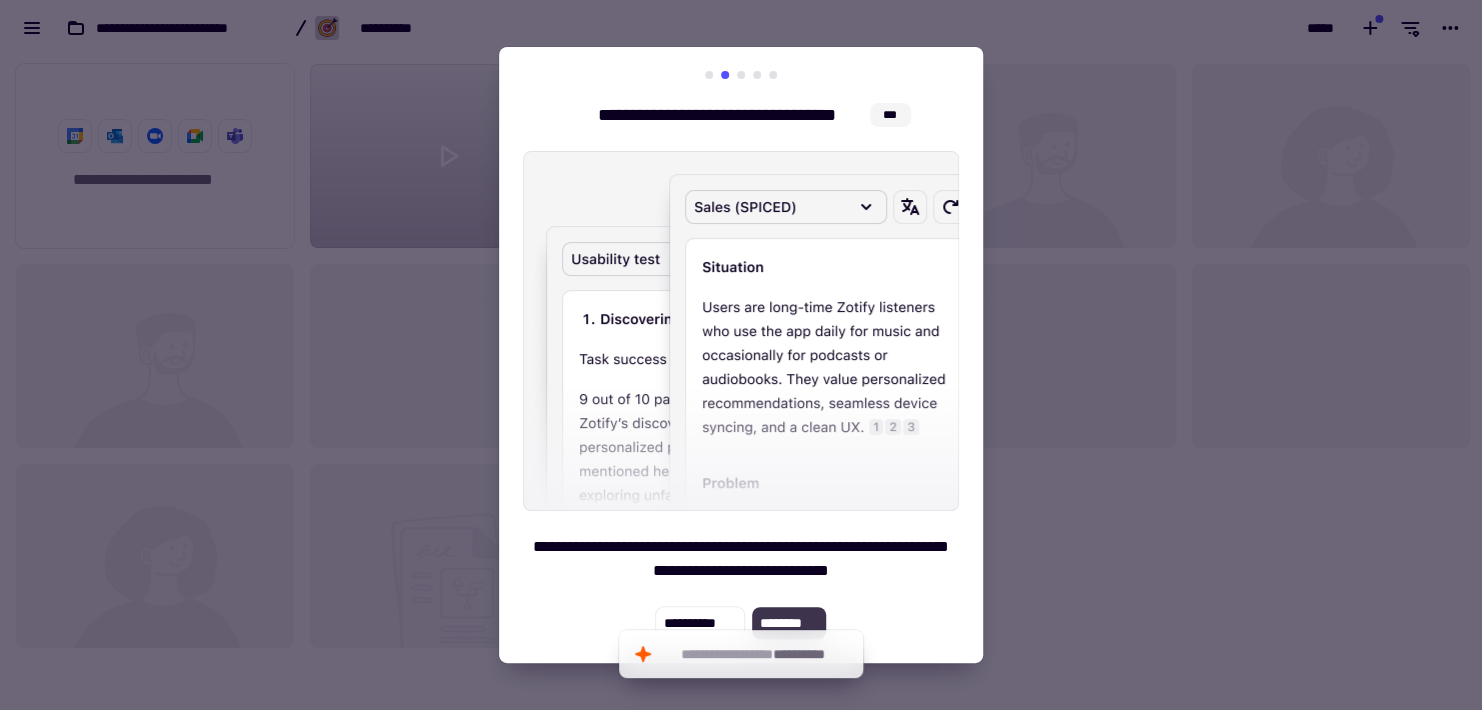 click on "********" 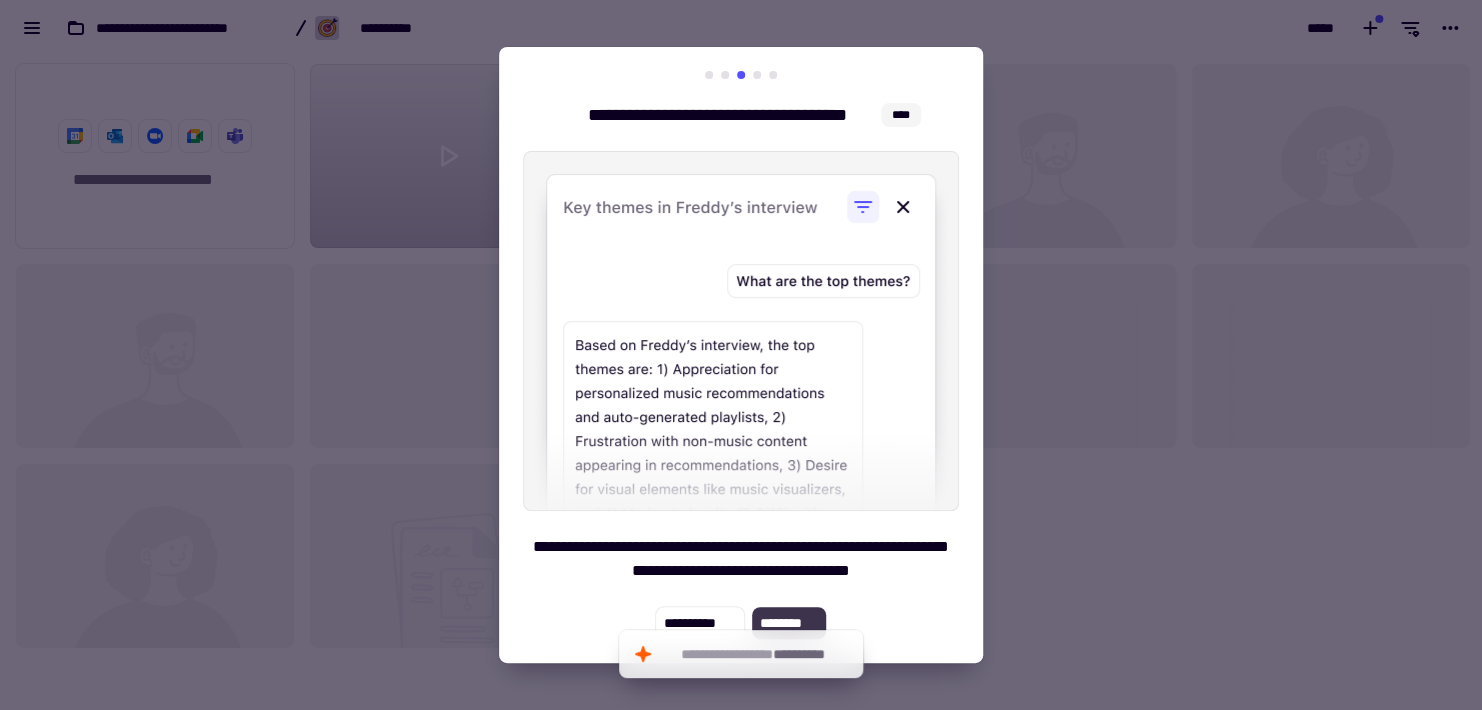 click on "********" 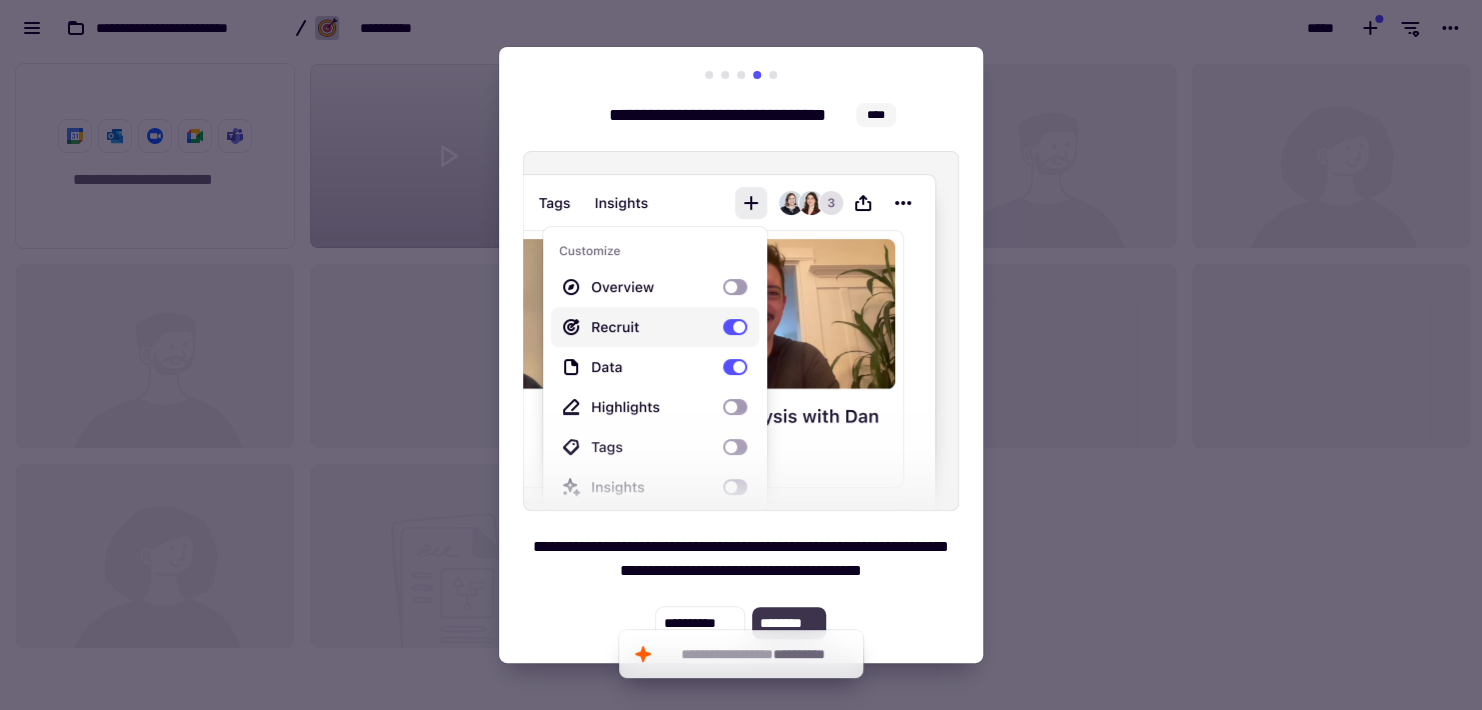 click on "********" 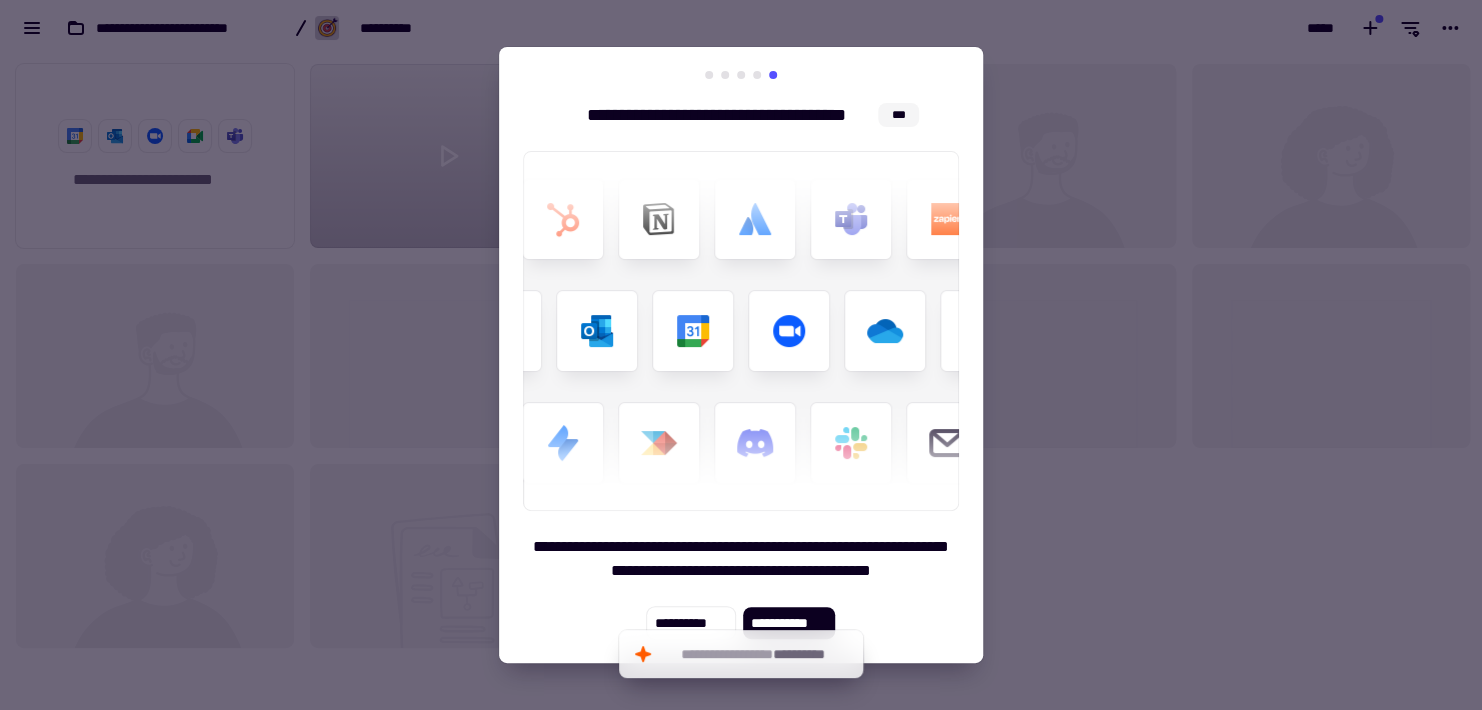 click on "**********" at bounding box center (741, 355) 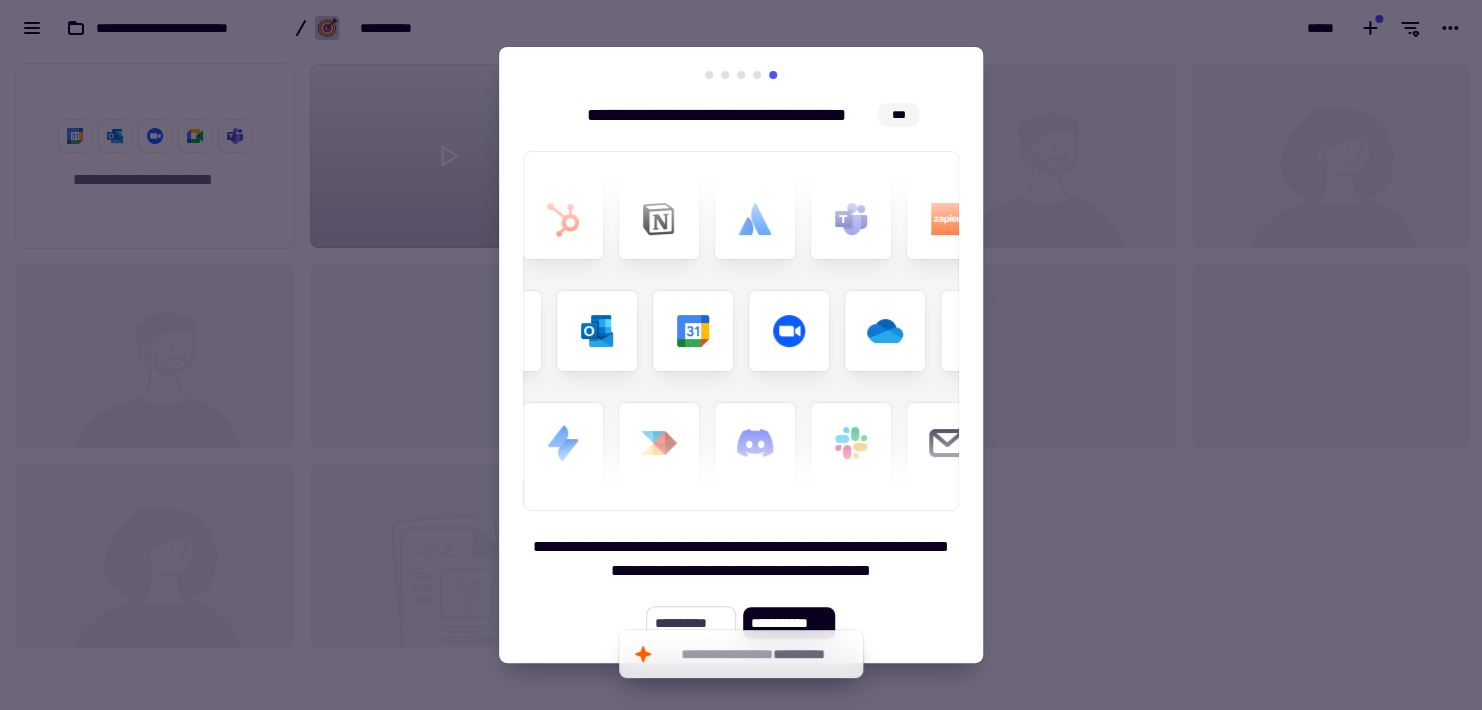 click on "**********" 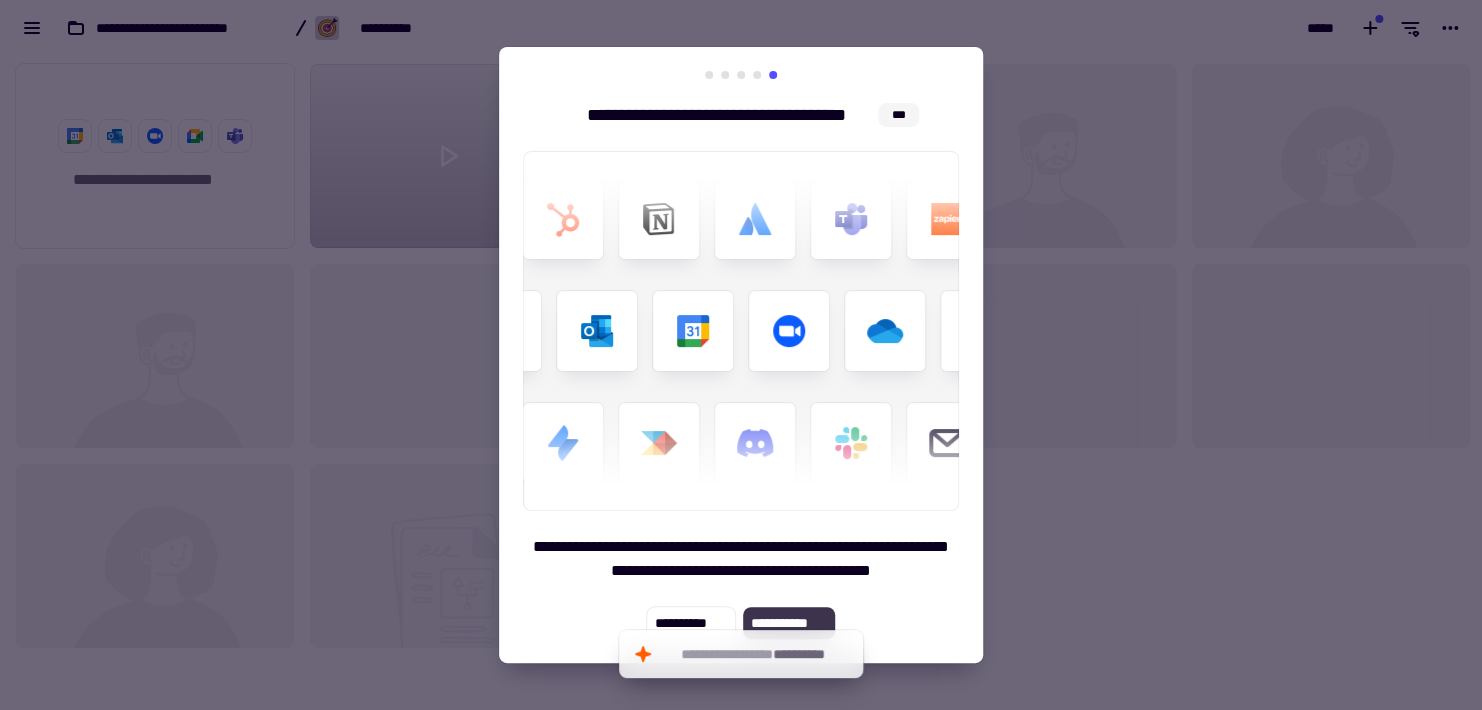 click on "**********" 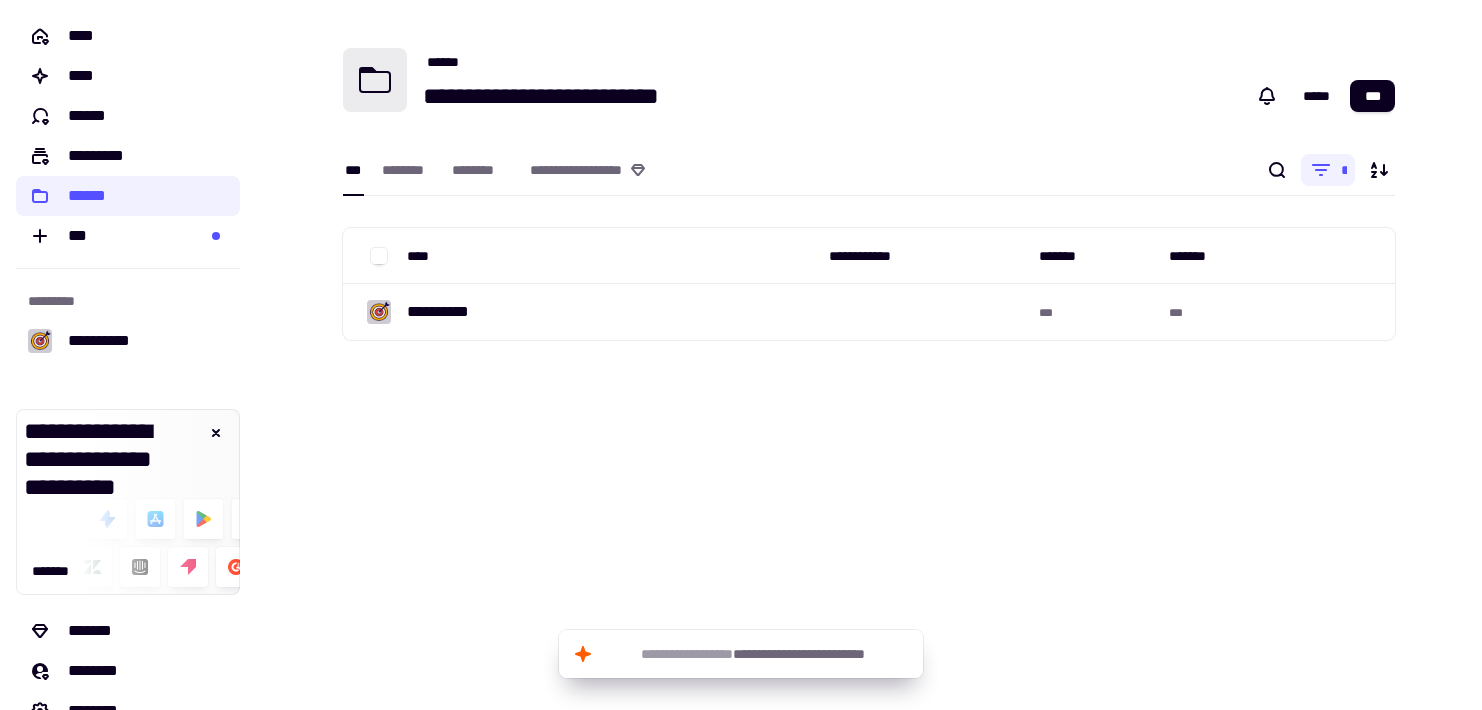 scroll, scrollTop: 0, scrollLeft: 0, axis: both 